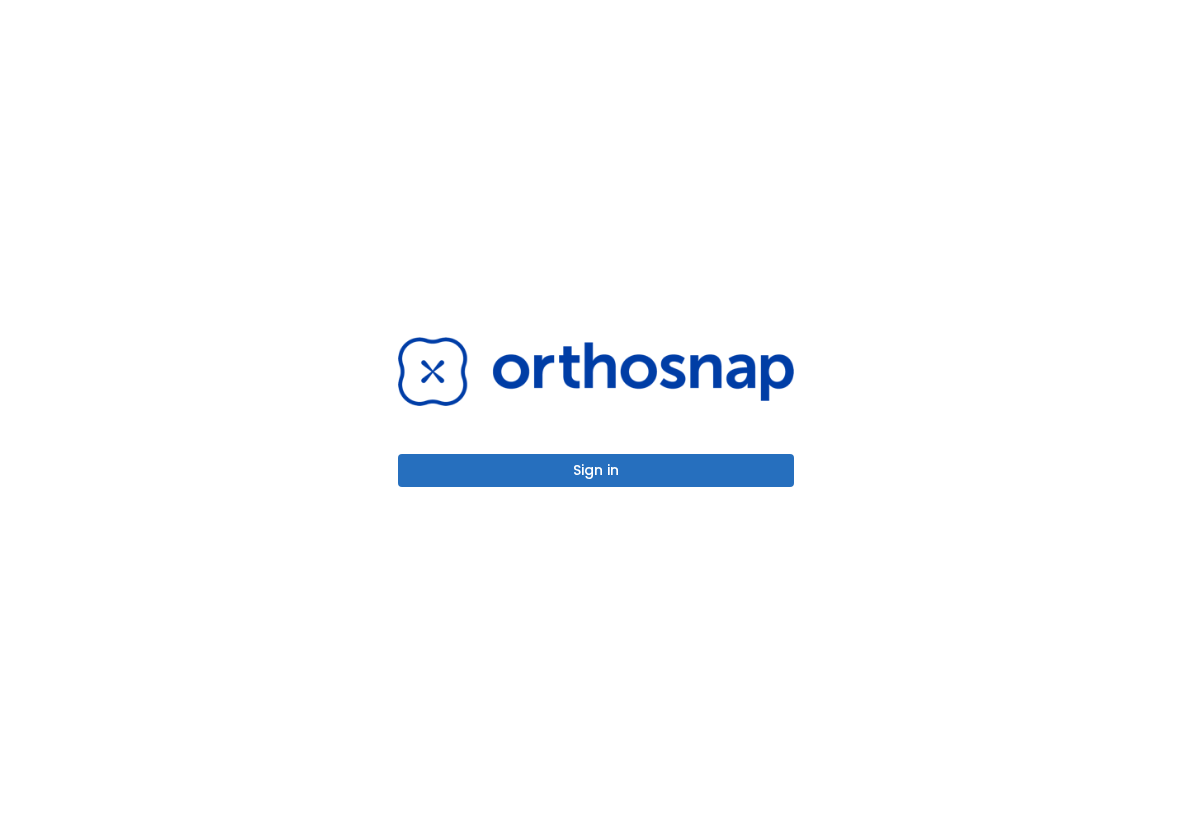 scroll, scrollTop: 0, scrollLeft: 0, axis: both 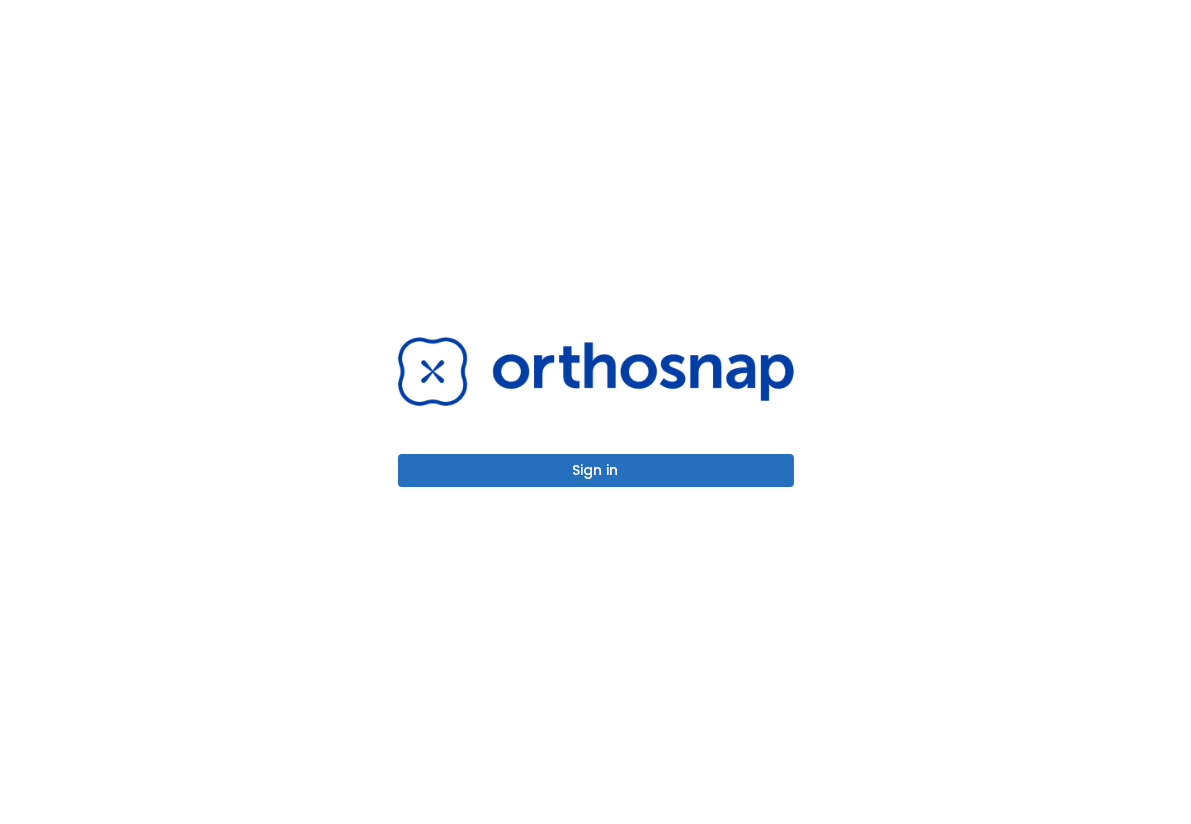click on "Sign in" at bounding box center [596, 412] 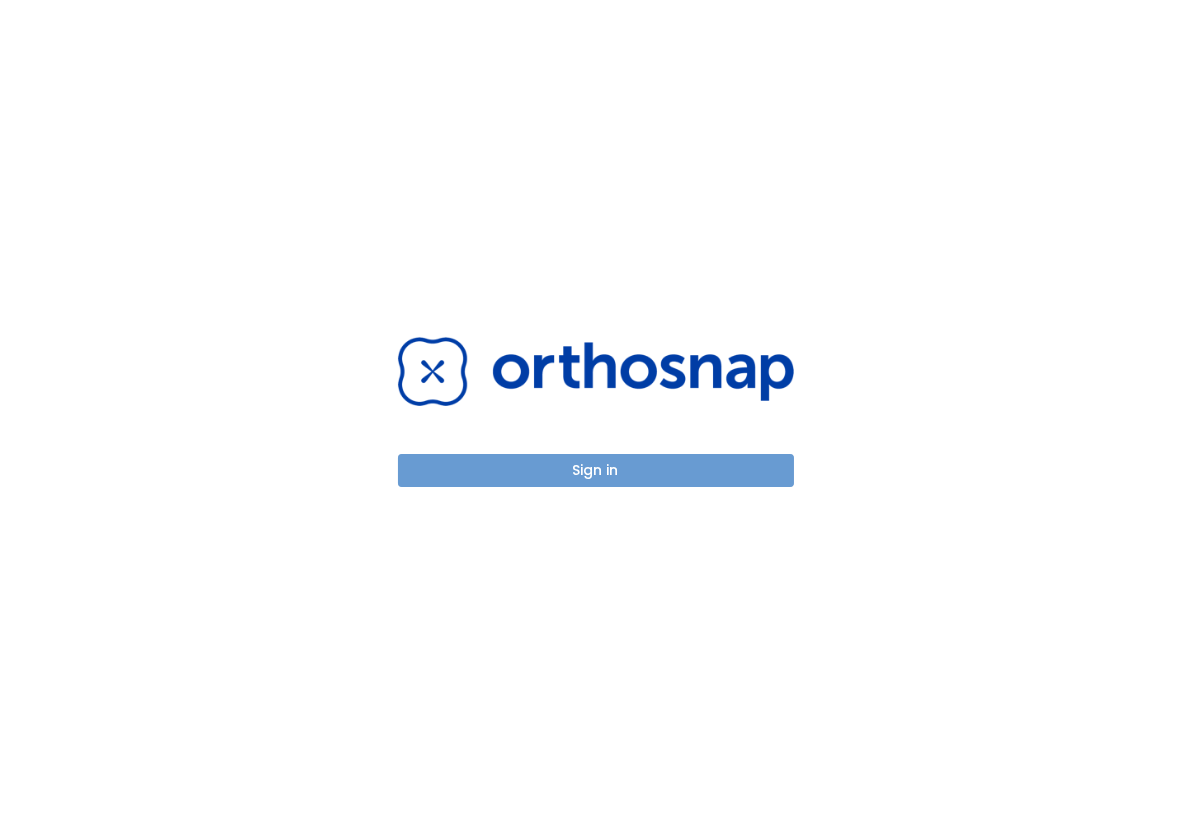 click on "Sign in" at bounding box center (596, 470) 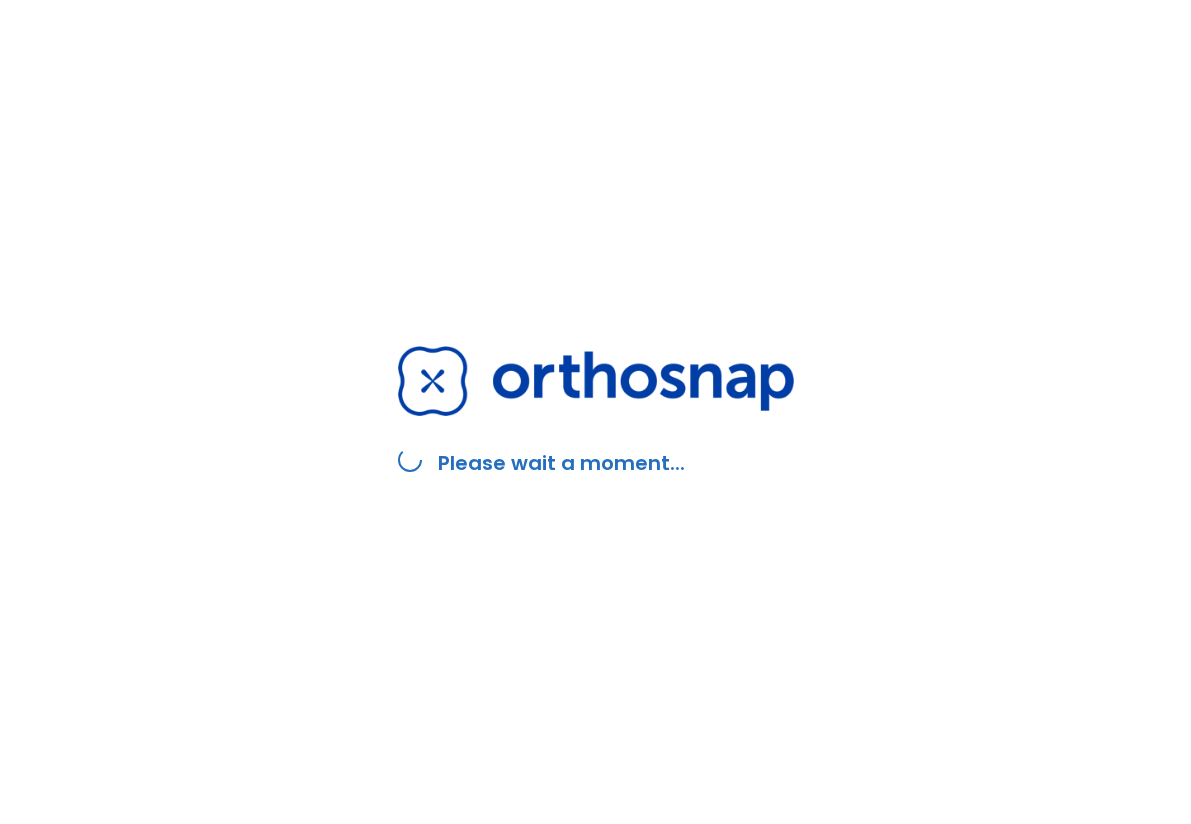 scroll, scrollTop: 0, scrollLeft: 0, axis: both 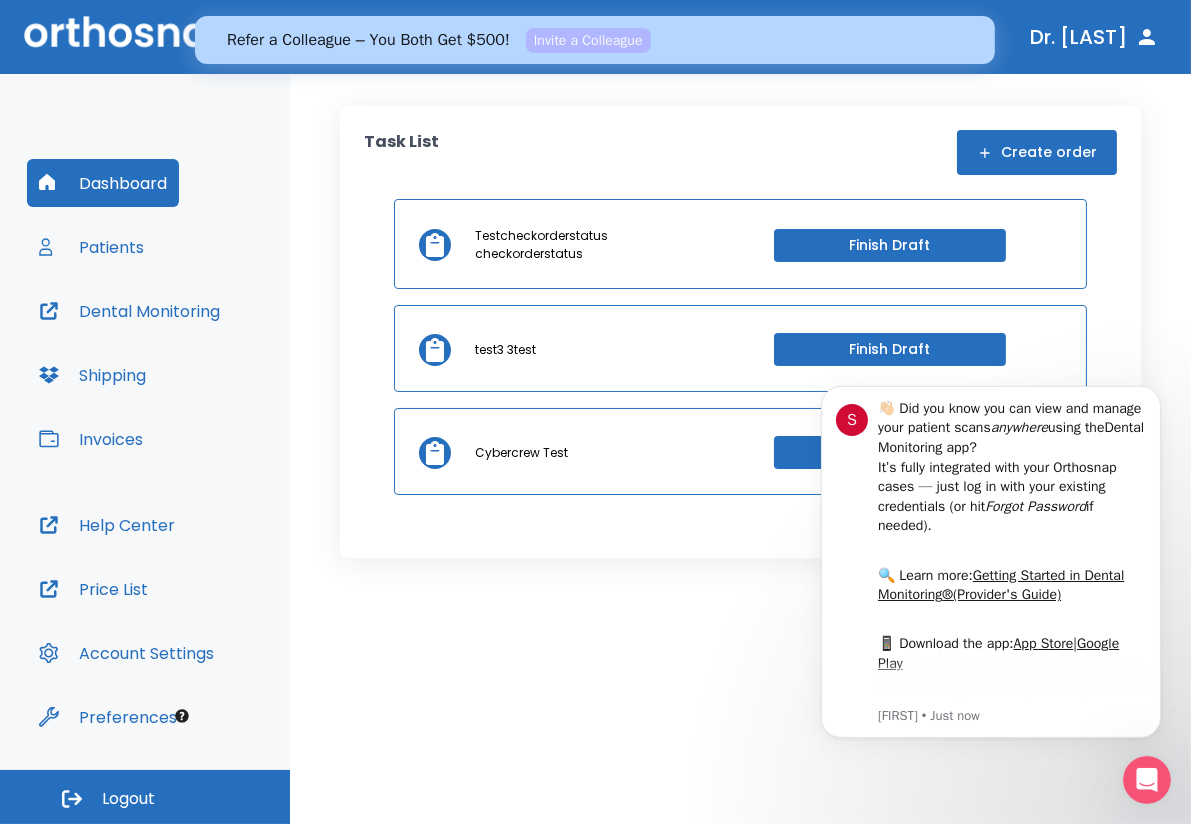 click at bounding box center (1146, 779) 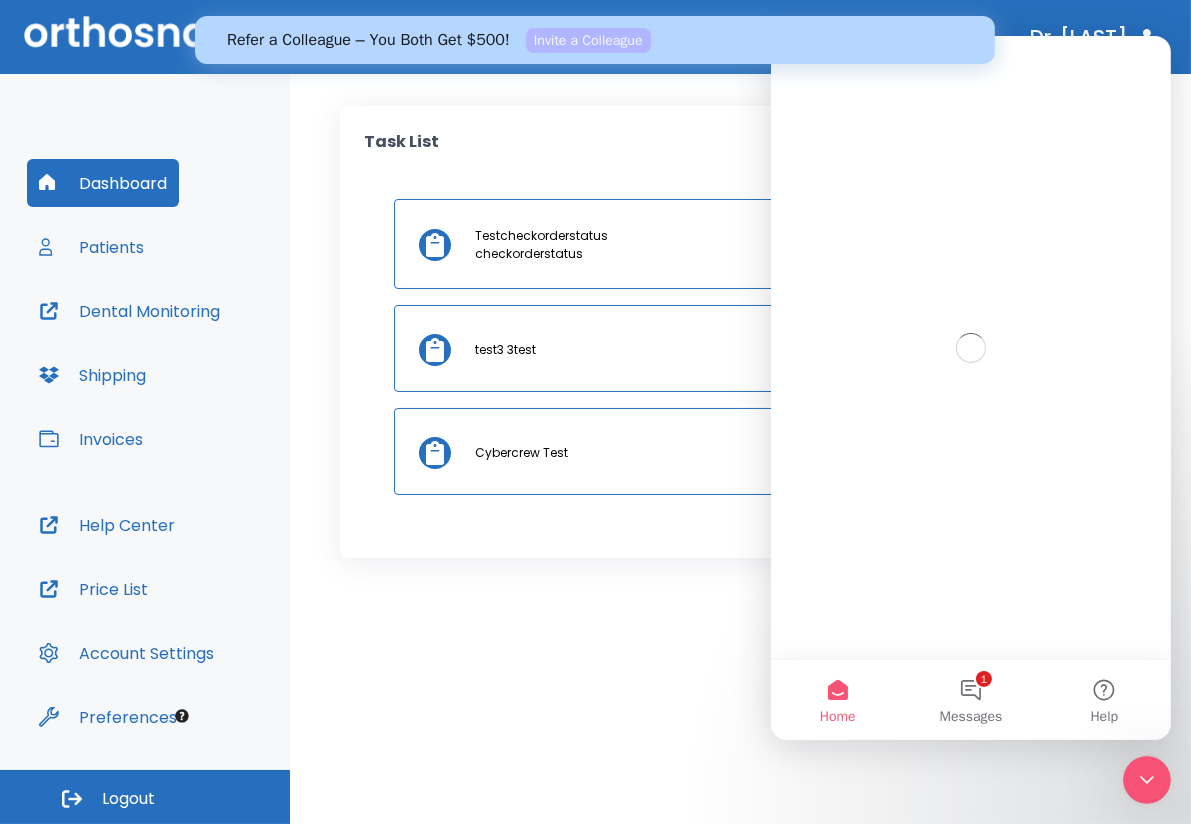 scroll, scrollTop: 0, scrollLeft: 0, axis: both 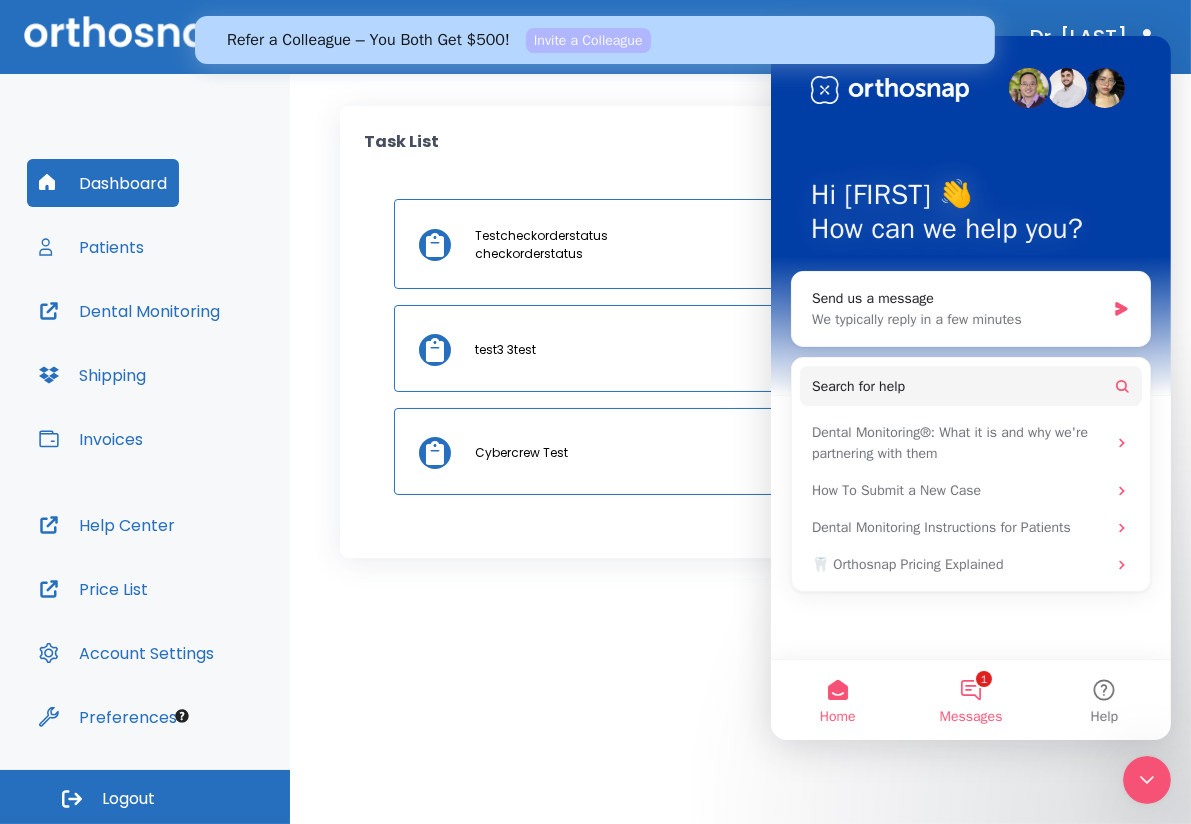 click on "1 Messages" at bounding box center (969, 700) 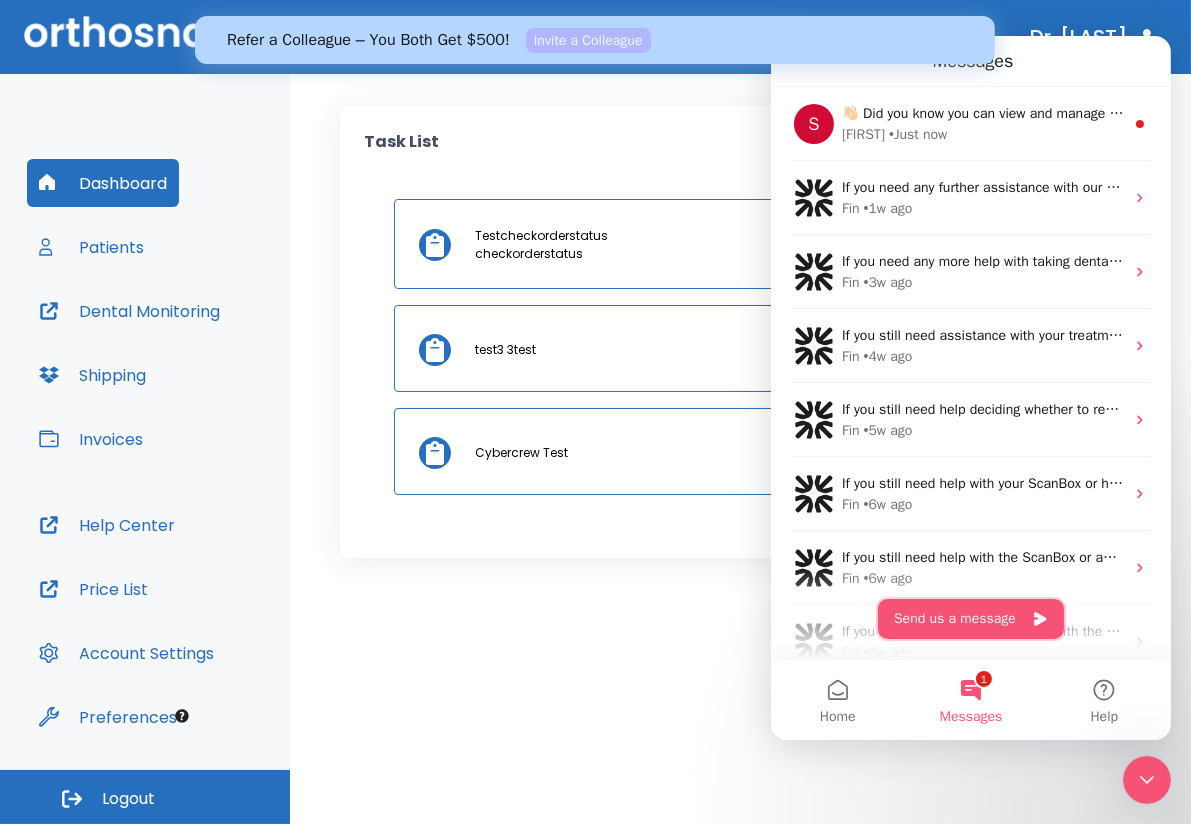 click on "Send us a message" at bounding box center (970, 619) 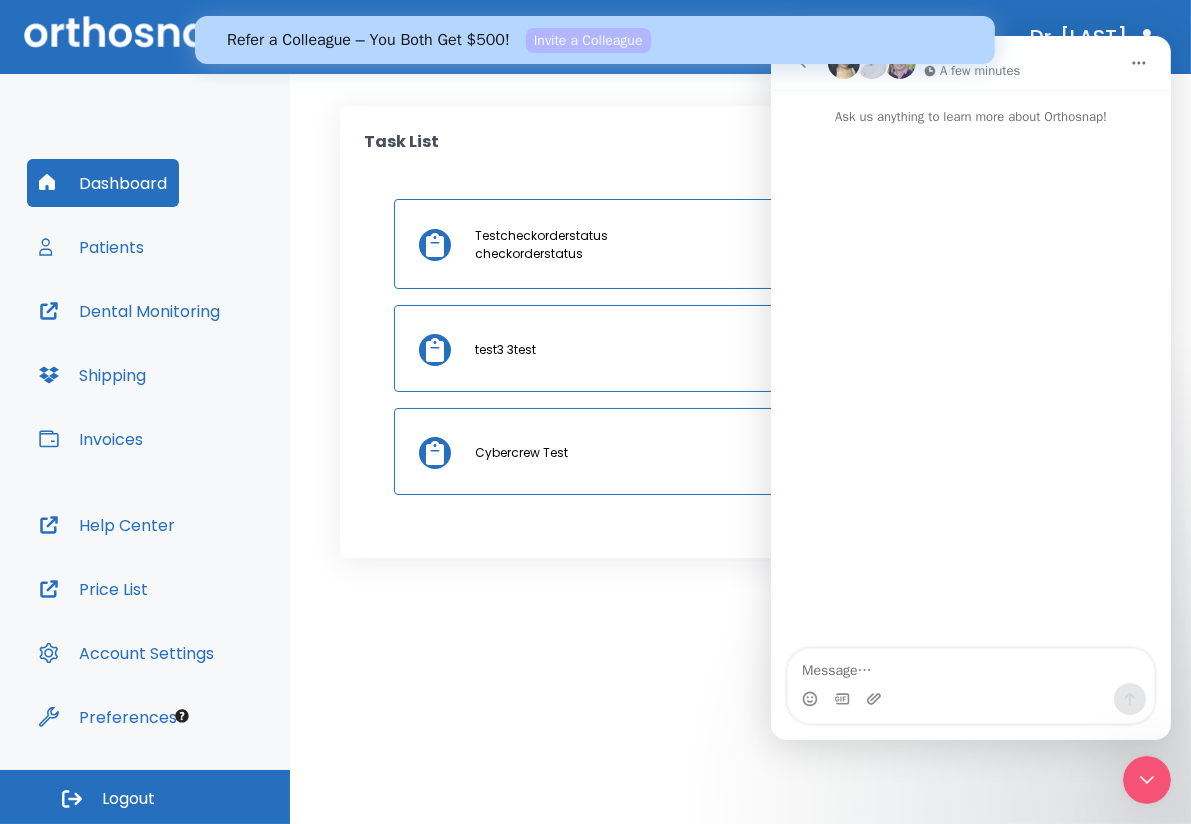 type on "T" 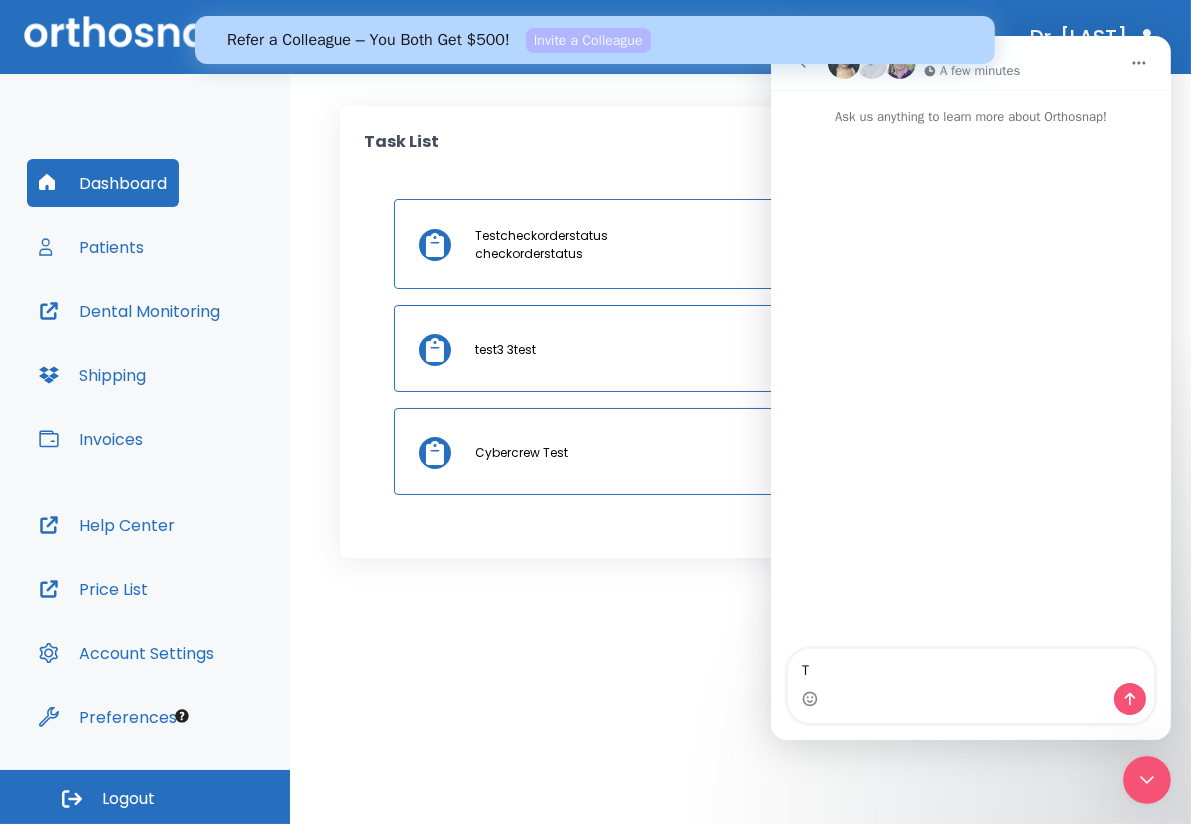 type 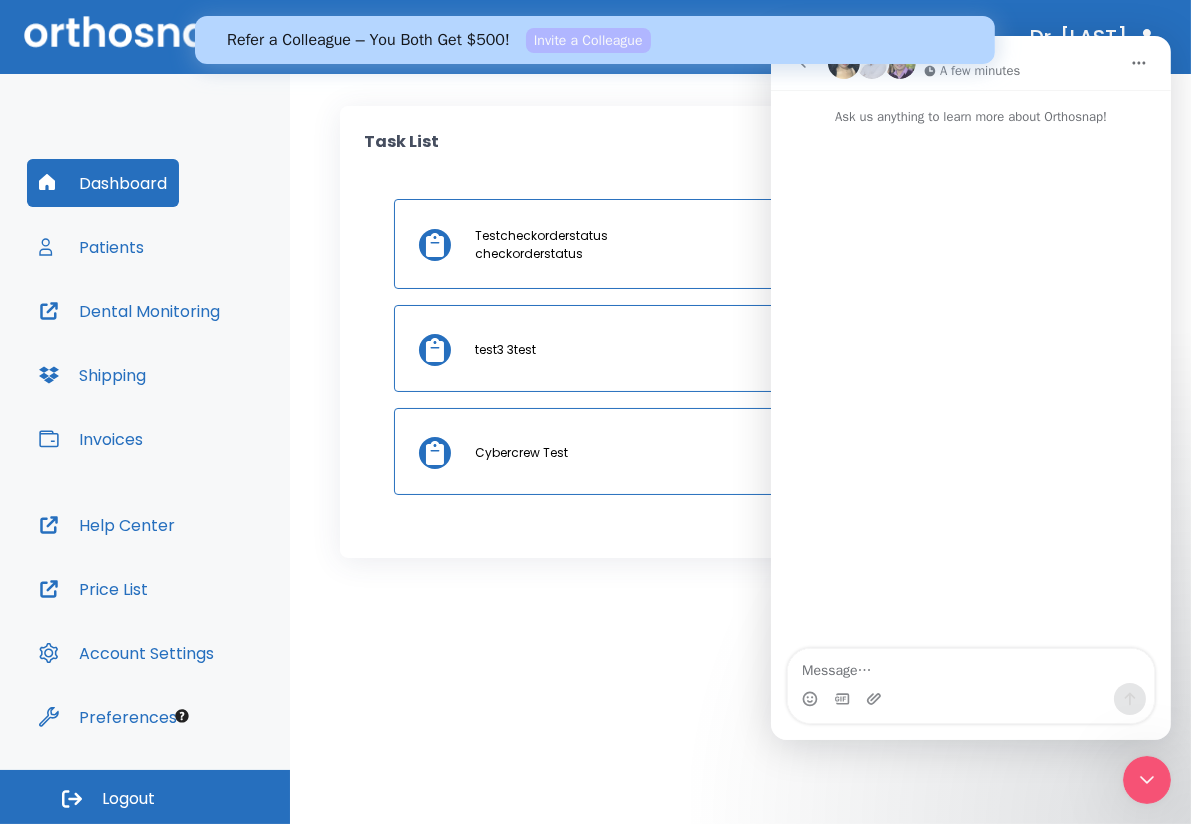 click at bounding box center [802, 63] 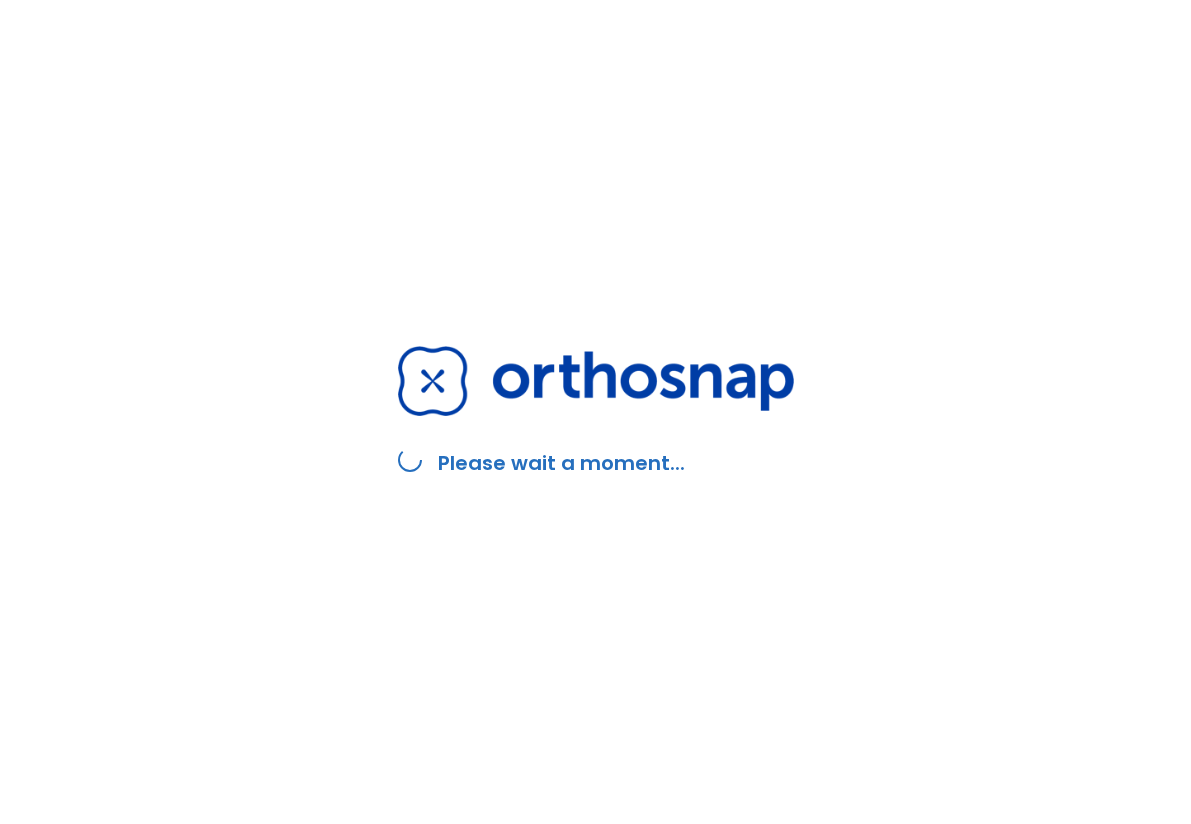 scroll, scrollTop: 0, scrollLeft: 0, axis: both 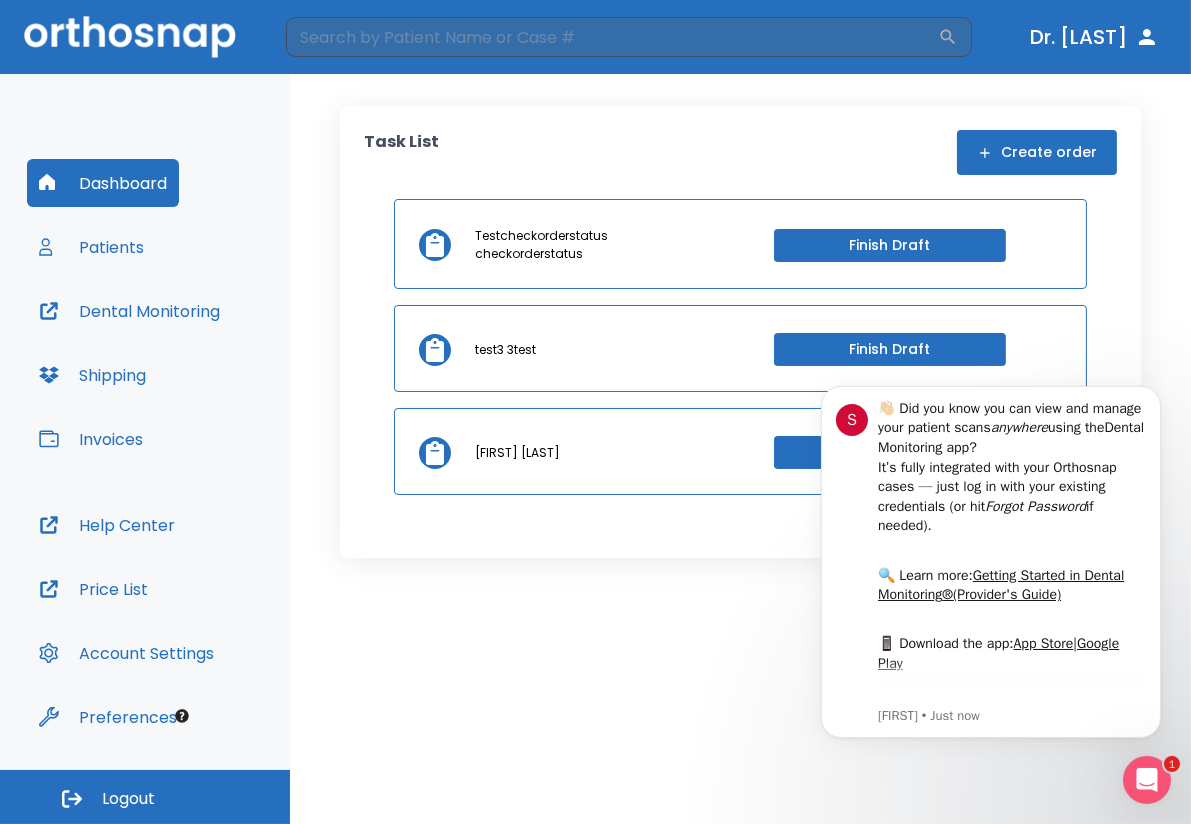 click 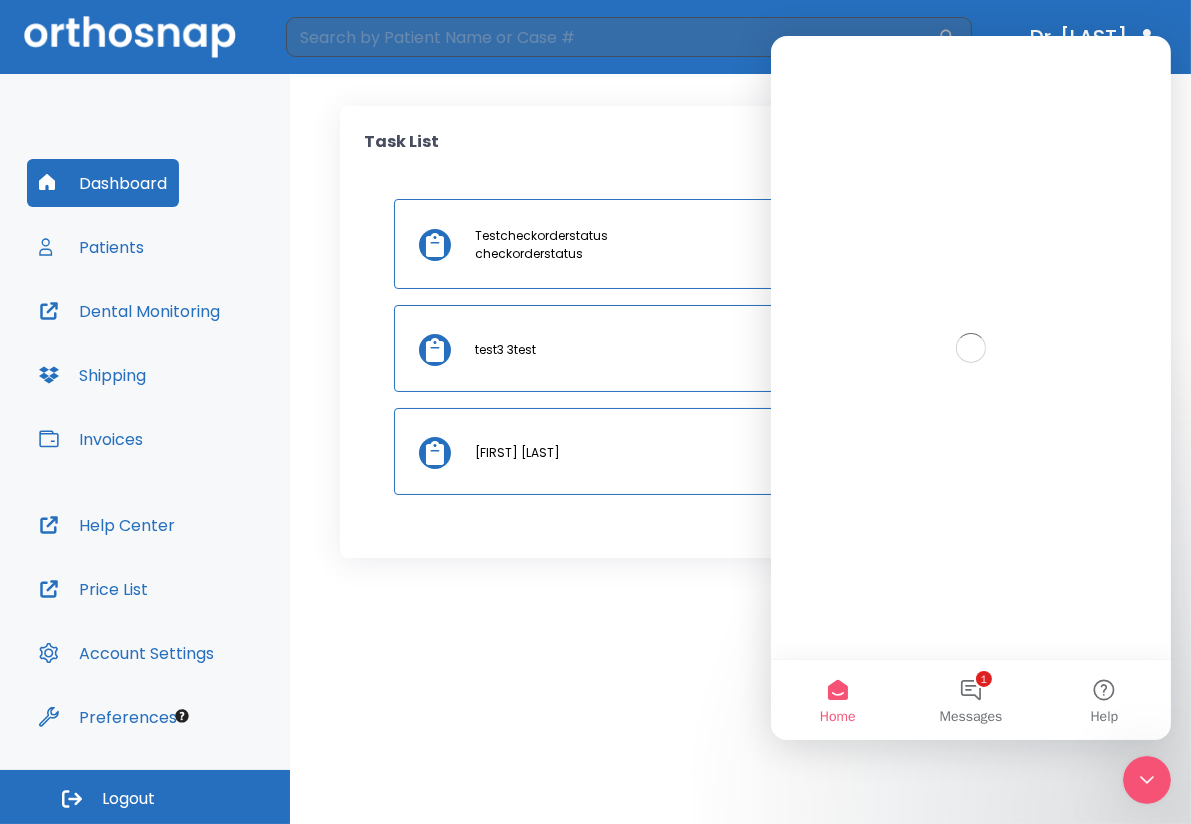 scroll, scrollTop: 0, scrollLeft: 0, axis: both 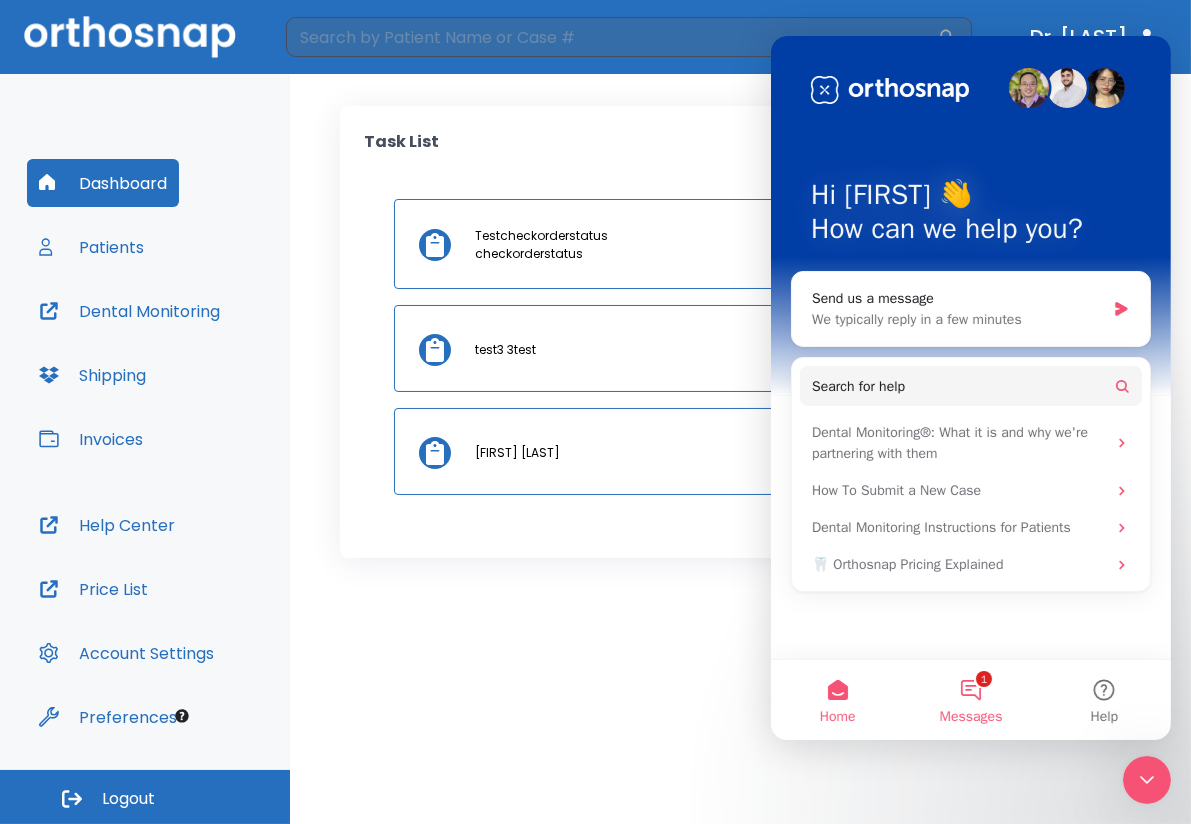 click on "1 Messages" at bounding box center [969, 700] 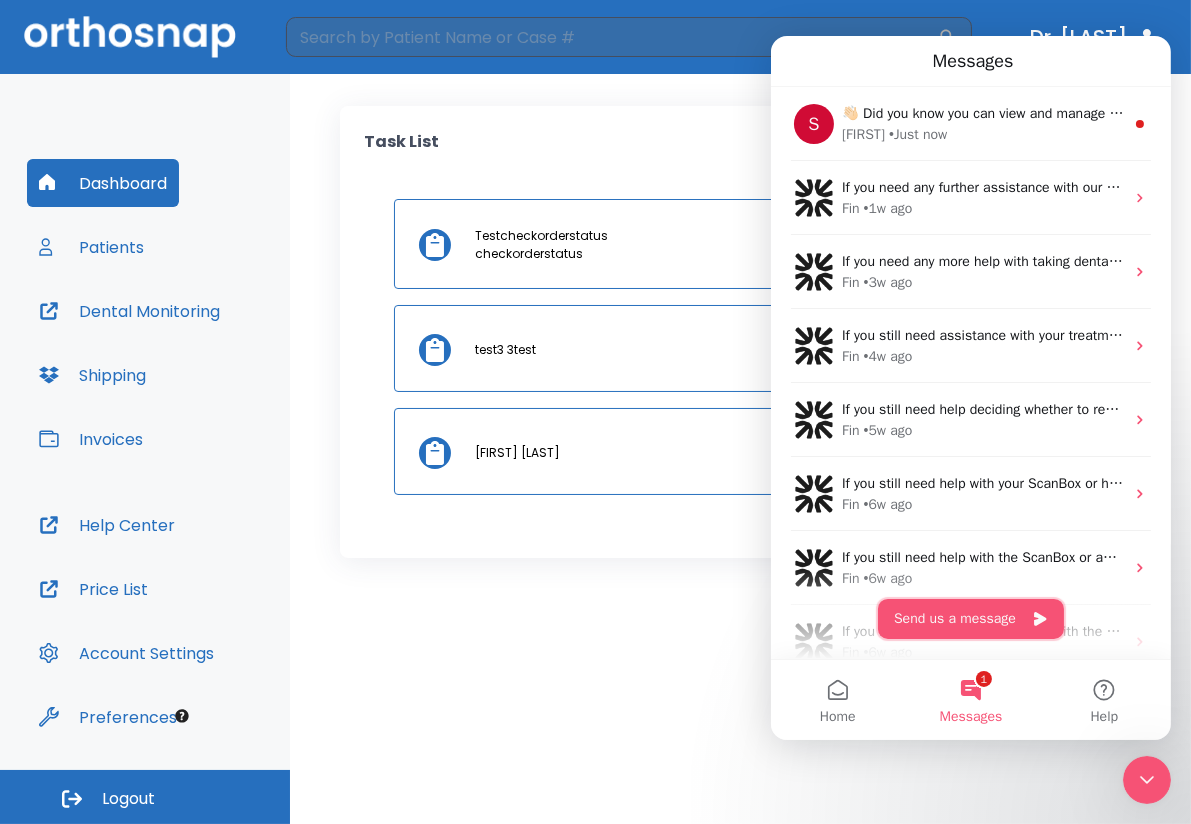 click on "Send us a message" at bounding box center [970, 619] 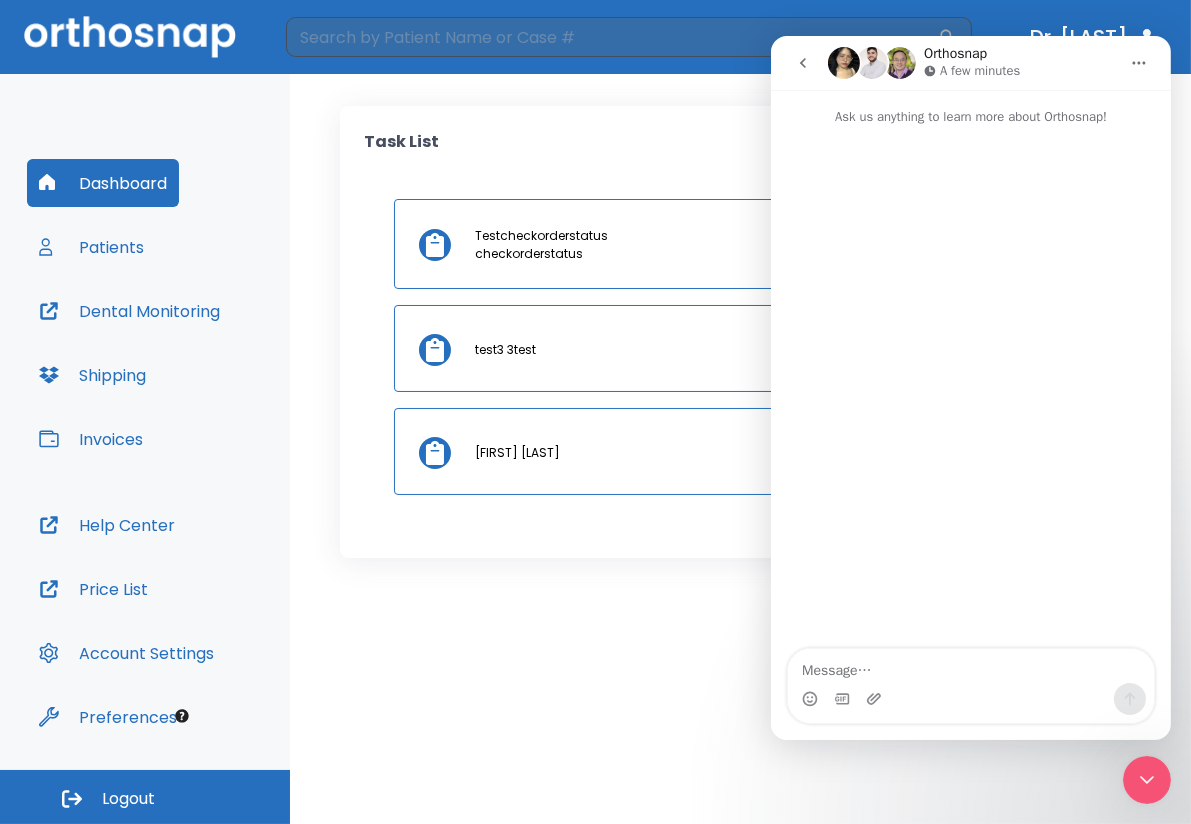 click at bounding box center (802, 63) 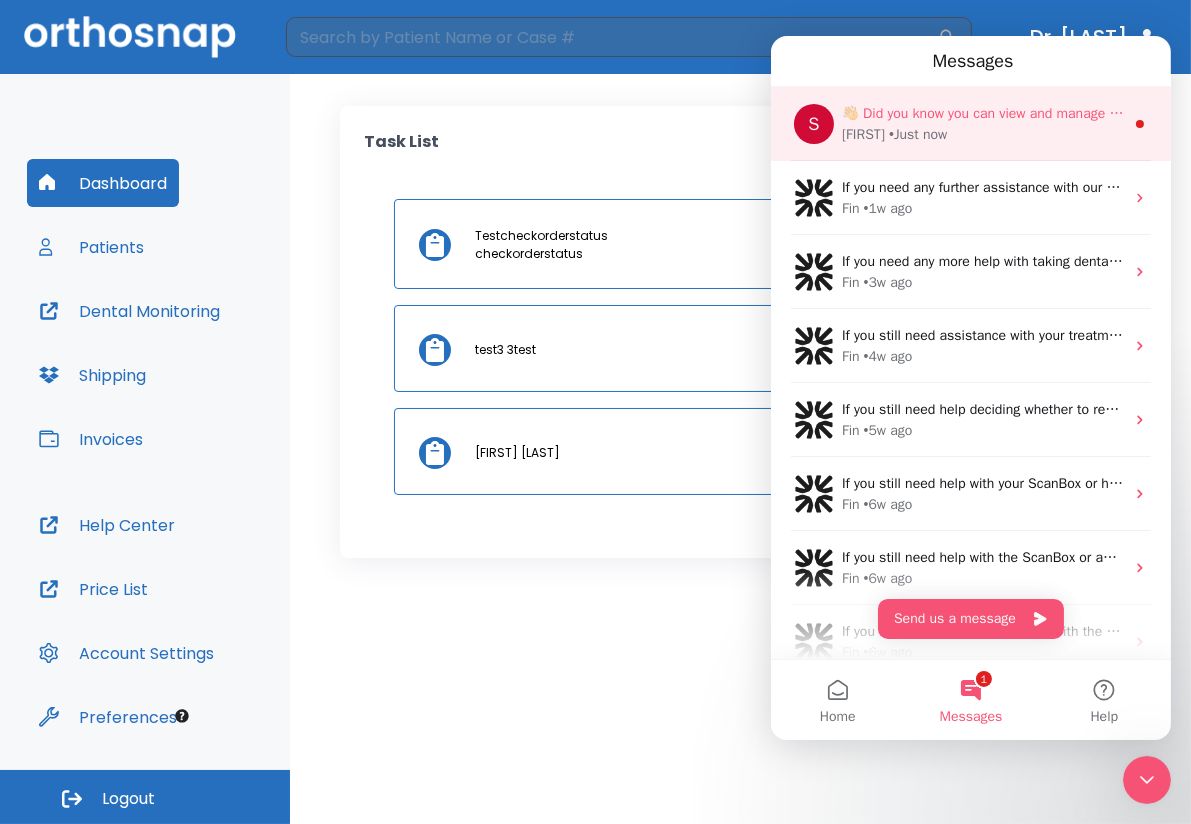 click on "S 👋🏻 Did you know you can view and manage your patient scans anywhere using the Dental Monitoring app? It’s fully integrated with your Orthosnap cases — just log in with your existing credentials (or hit Forgot Password if needed). ​ 🔍 Learn more: Getting Started in Dental Monitoring® (Provider's Guide) ​  📱 Download the app: App Store | Google Play ​ Let us know if you need help getting started! Stephany •  Just now" at bounding box center (970, 124) 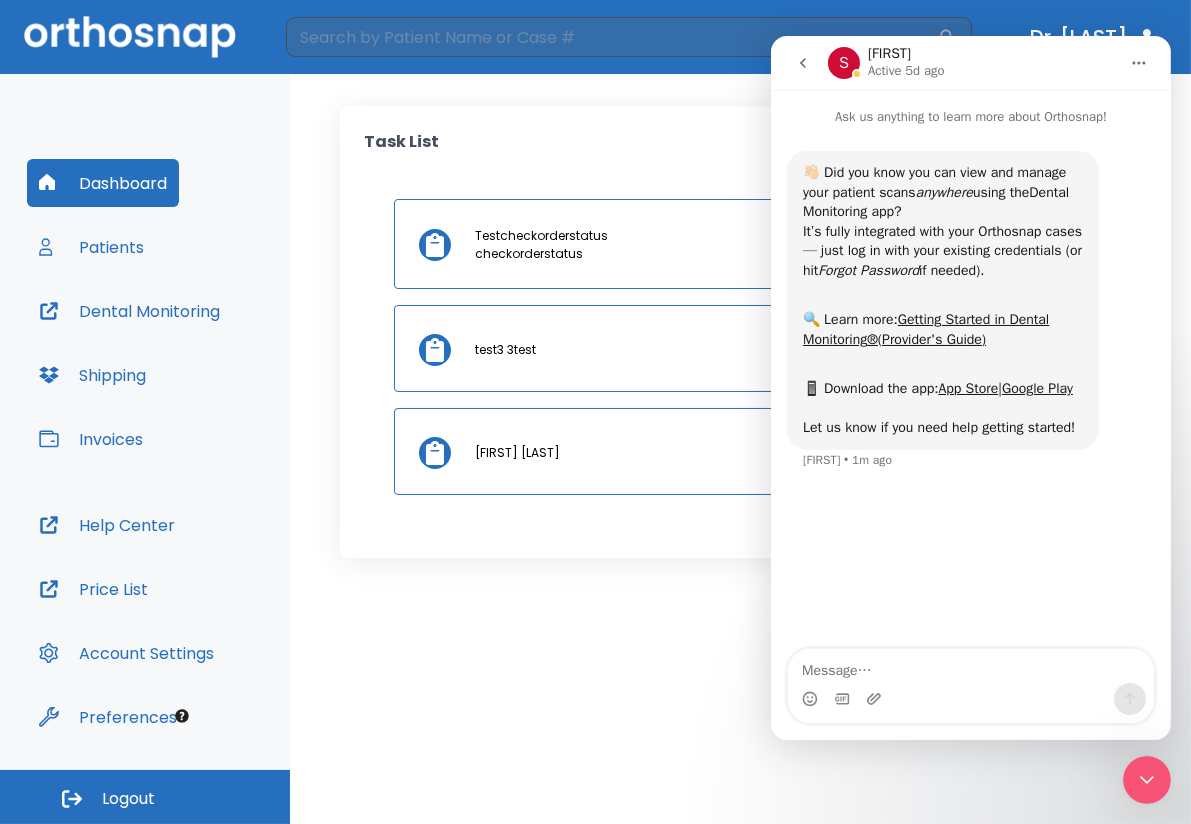 click 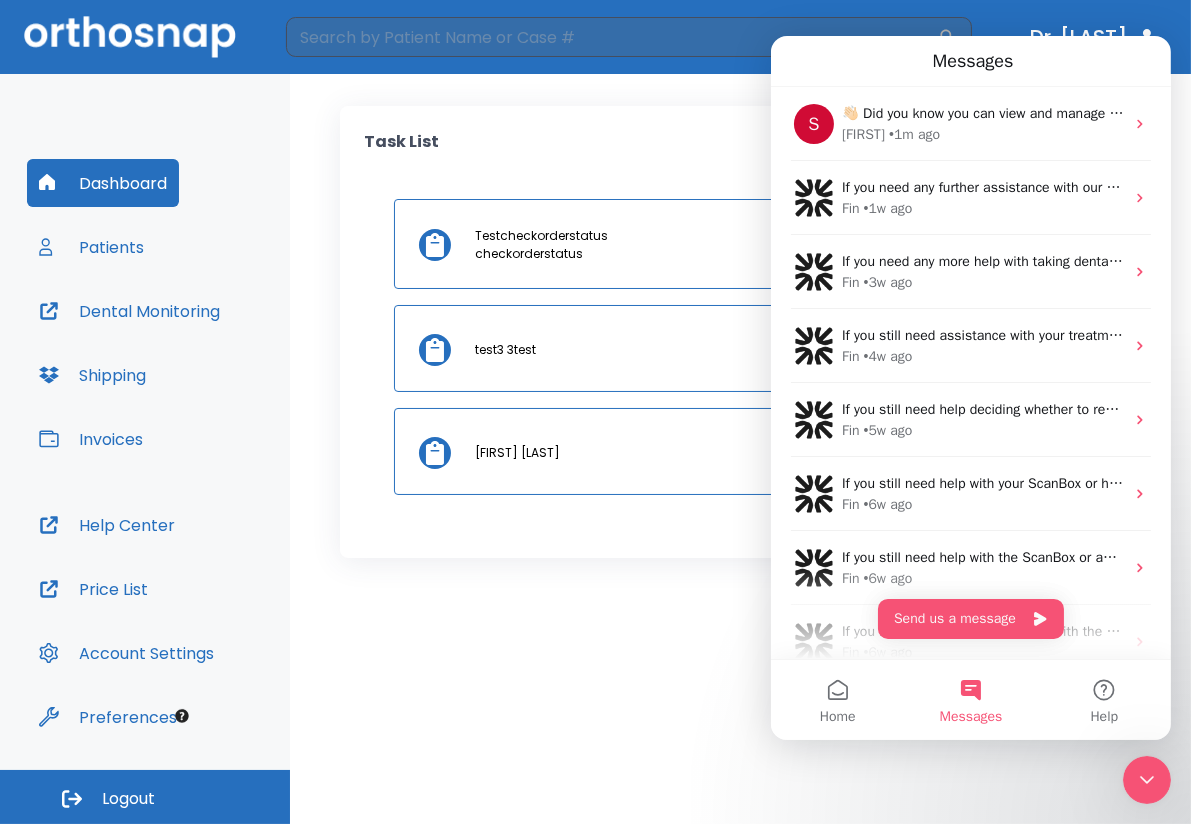 click on "Account Settings" at bounding box center [126, 653] 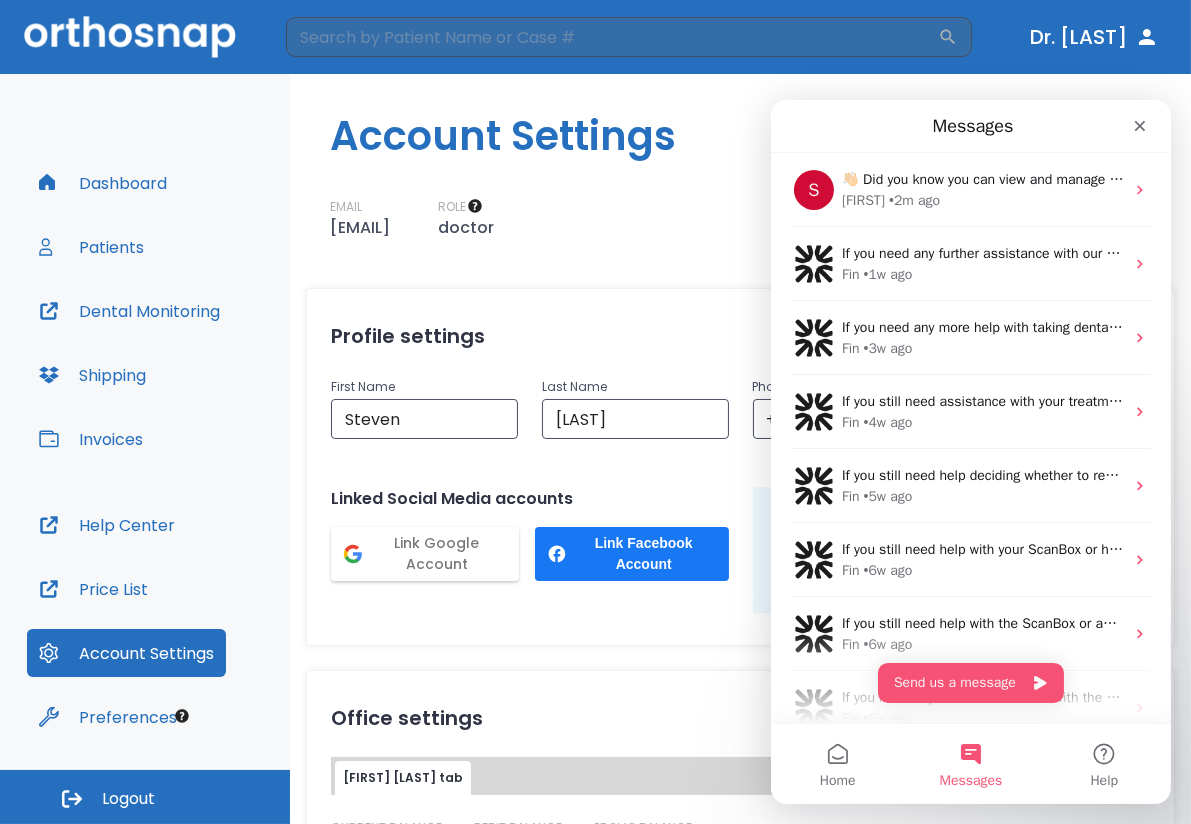 click on "Office settings Steven Paul tab CURRENT BALANCE $0.00 DEBIT BALANCE $0.00 PROMO BALANCE $0.00 Notification settings Notify per invoice Notify if outstanding invoices exceed $ ​ Office logo settings If you would like to brand patient facing materials using your logo,
please upload logo file. It must be either svg or png format with min
resolution <512x512>p and max resolution <1512x1512>p Drag and drop files or click here to upload JPEG" at bounding box center [740, 985] 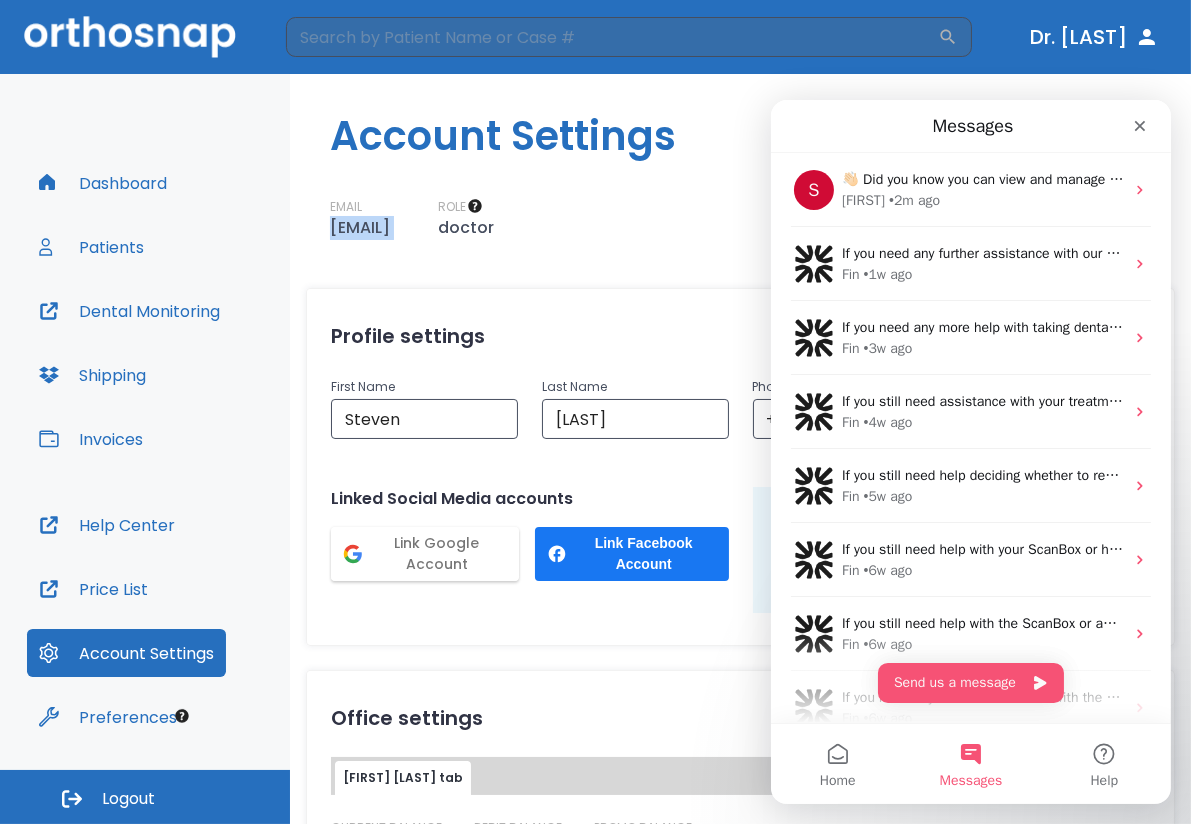 click on "cybercrewph@gmail.com" at bounding box center (360, 228) 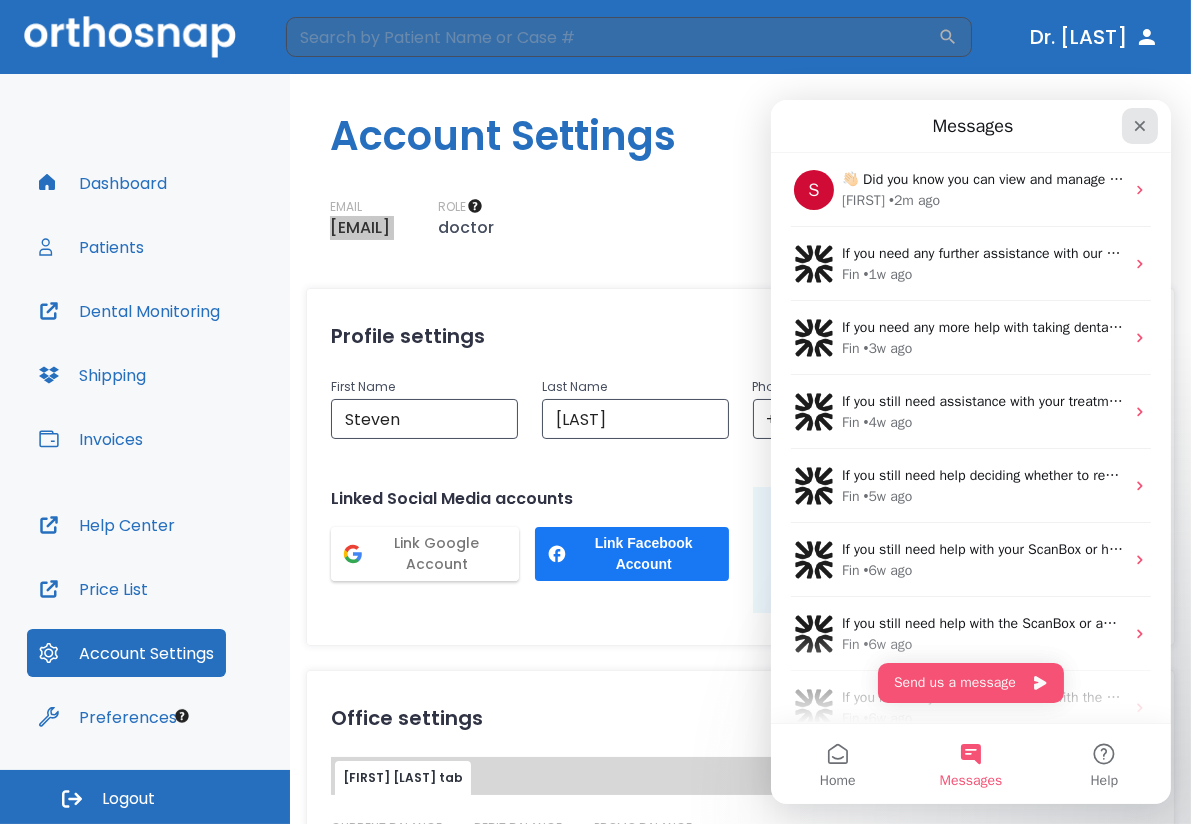 click 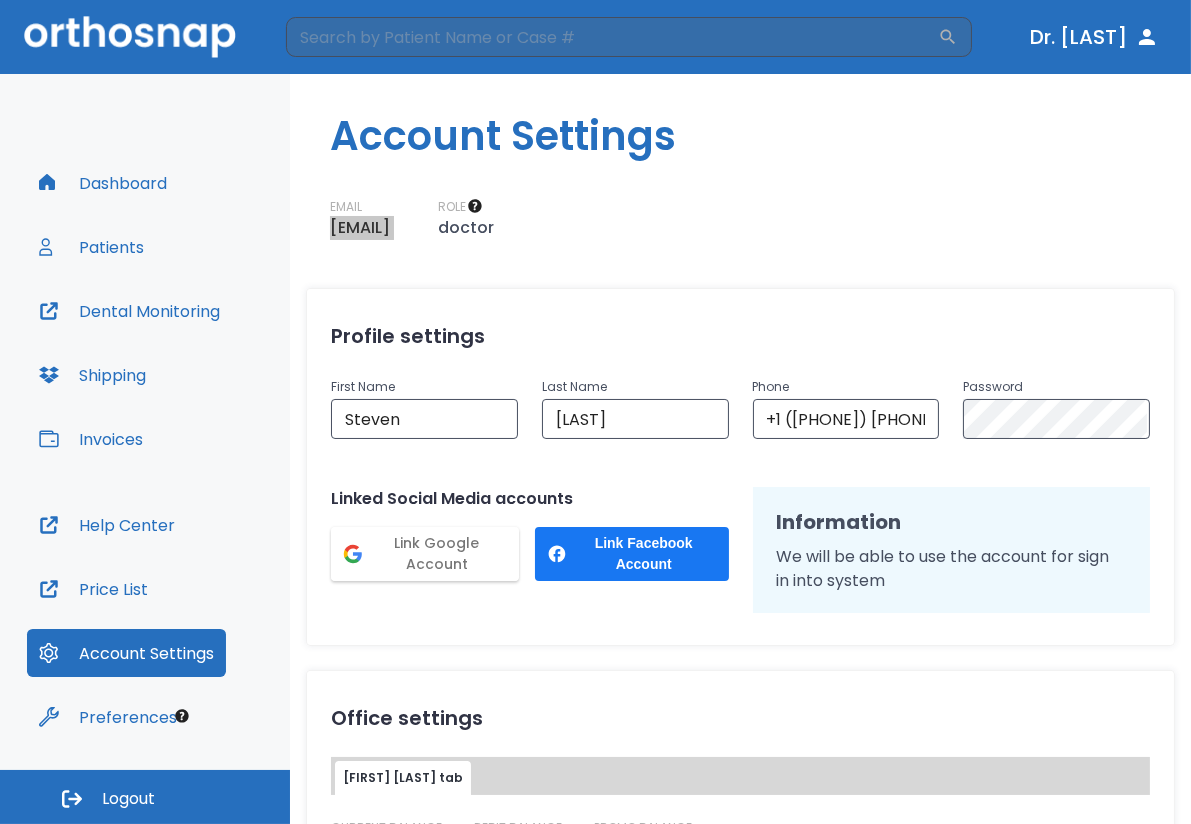 scroll, scrollTop: 0, scrollLeft: 0, axis: both 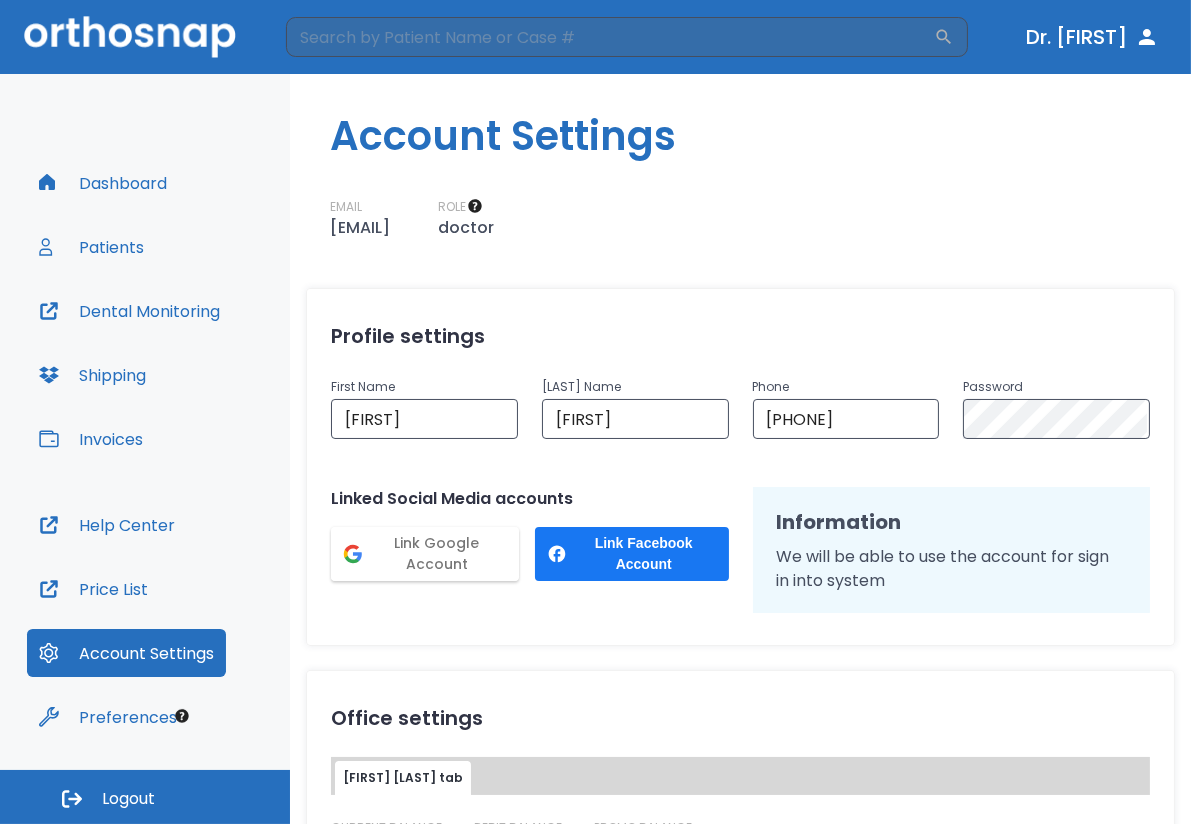 click at bounding box center (130, 36) 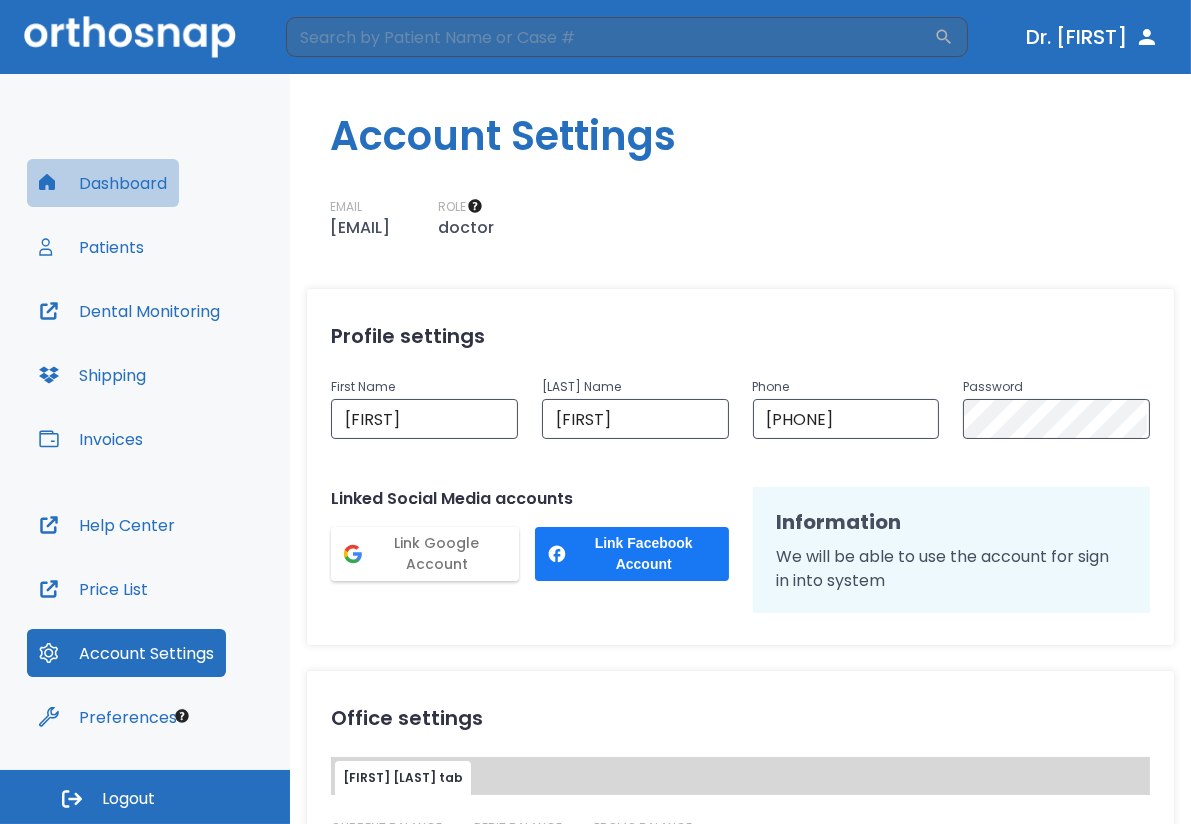 click on "Dashboard" at bounding box center [103, 183] 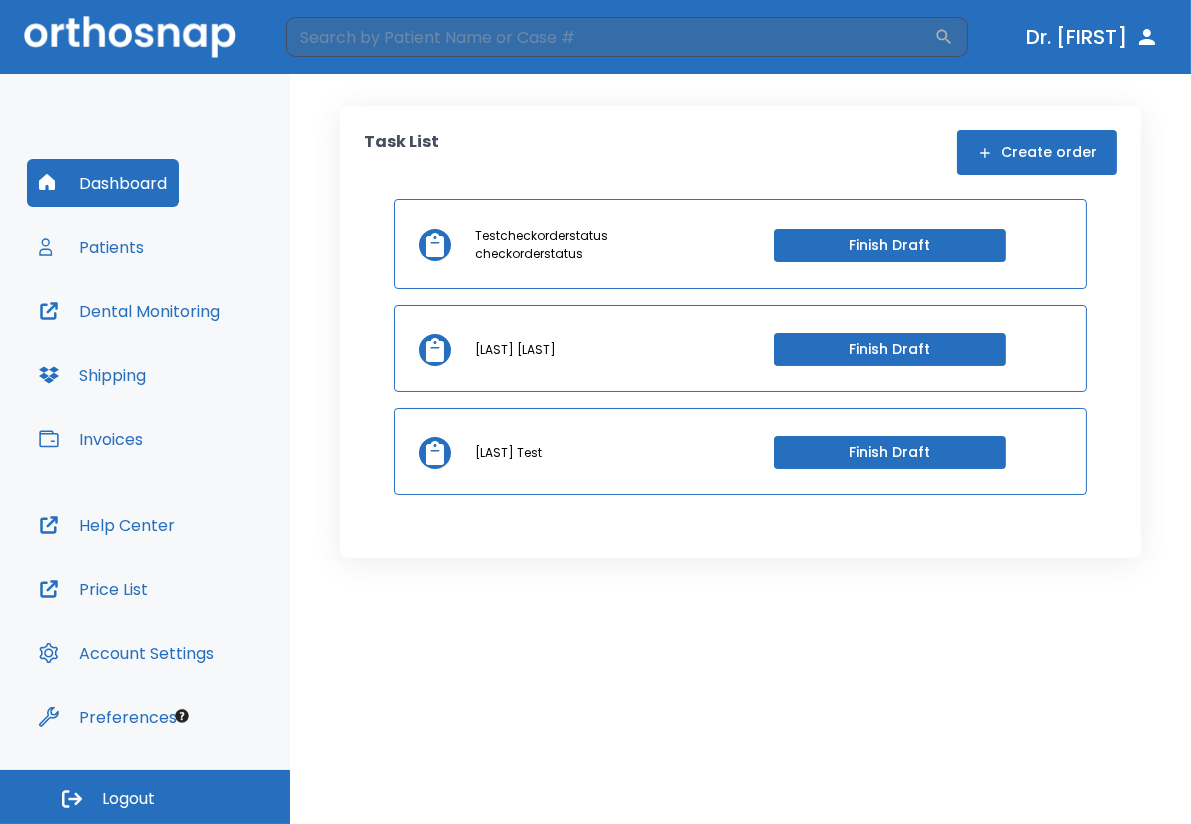 click on "Task List Create order Testcheckorderstatus checkorderstatus Finish Draft test3 3test Finish Draft Cybercrew Test Finish Draft" at bounding box center [740, 449] 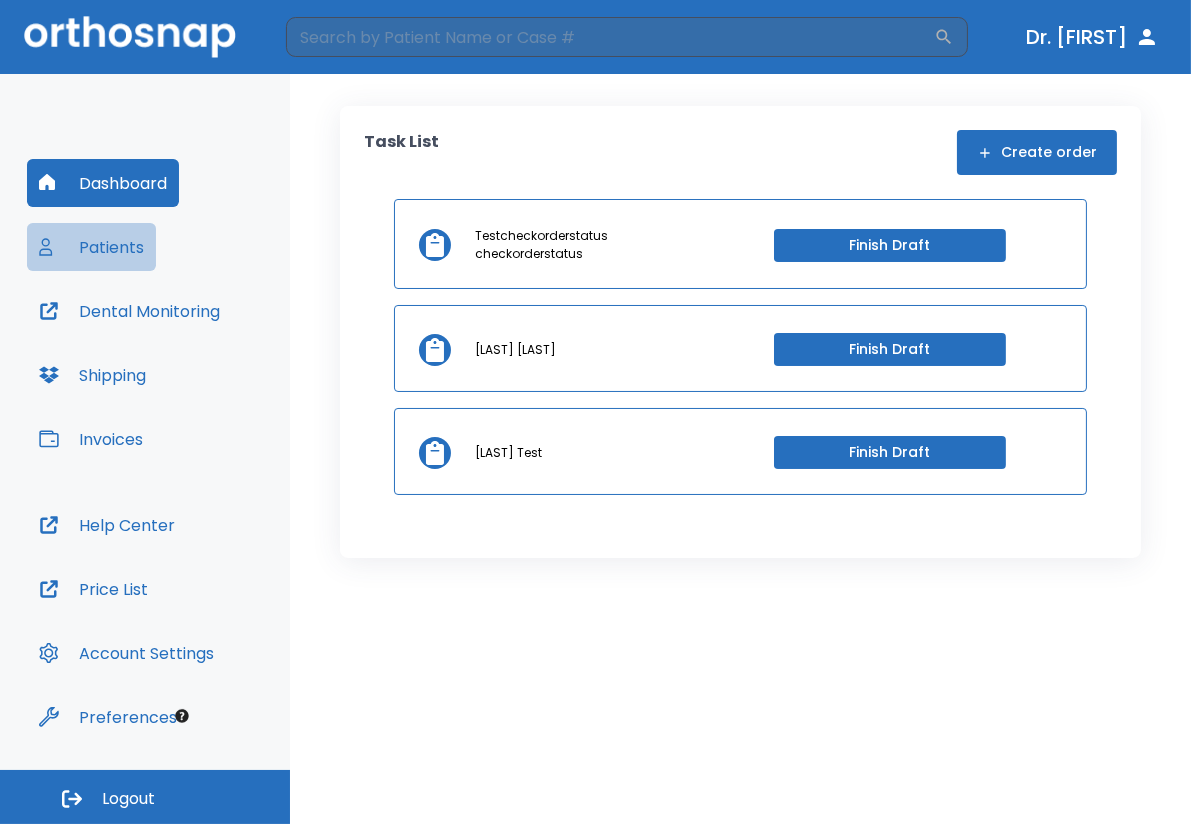 click on "Patients" at bounding box center [91, 247] 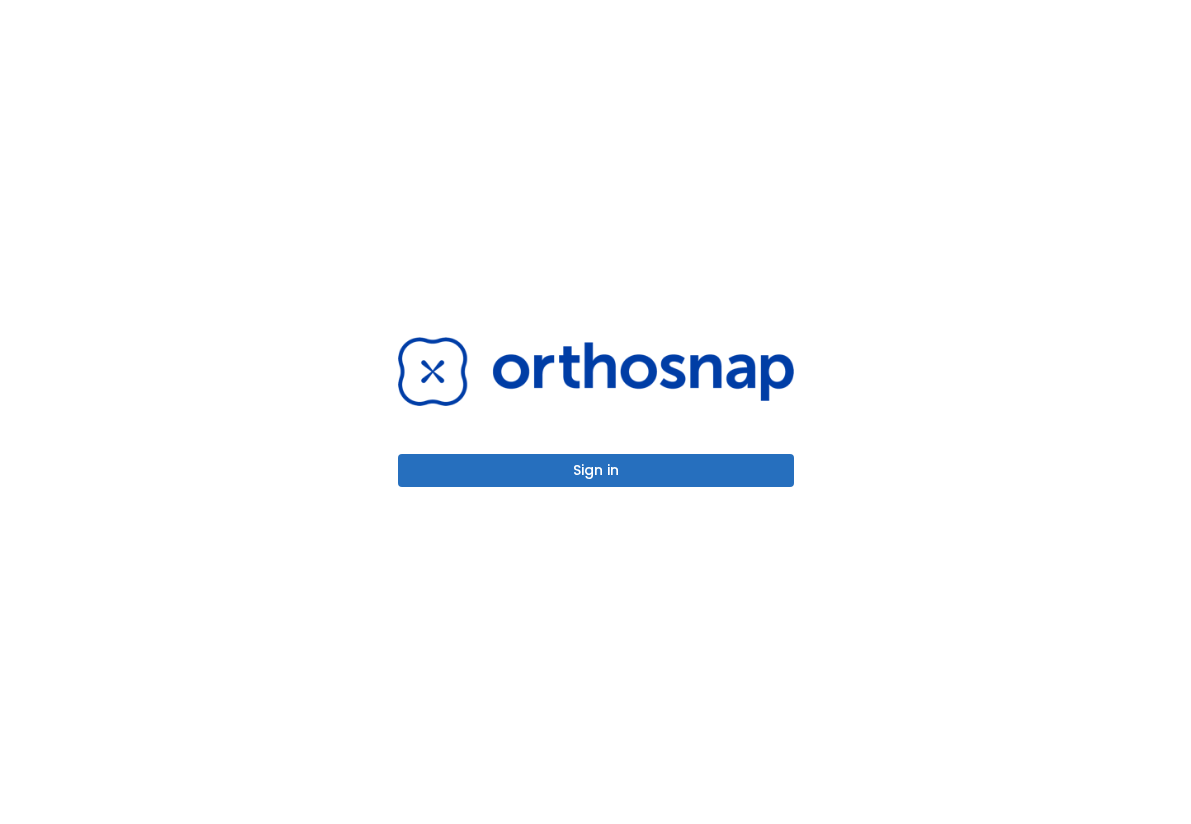 scroll, scrollTop: 0, scrollLeft: 0, axis: both 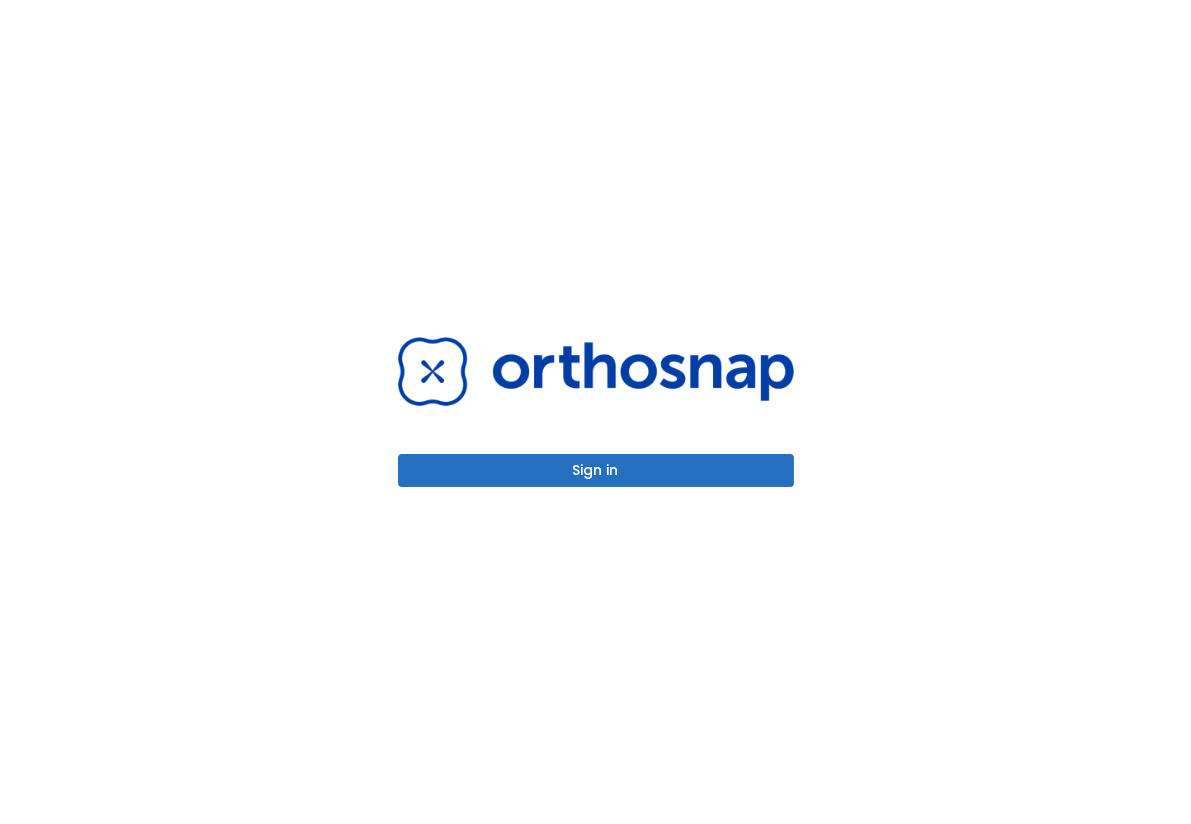 click on "Sign in" at bounding box center (596, 470) 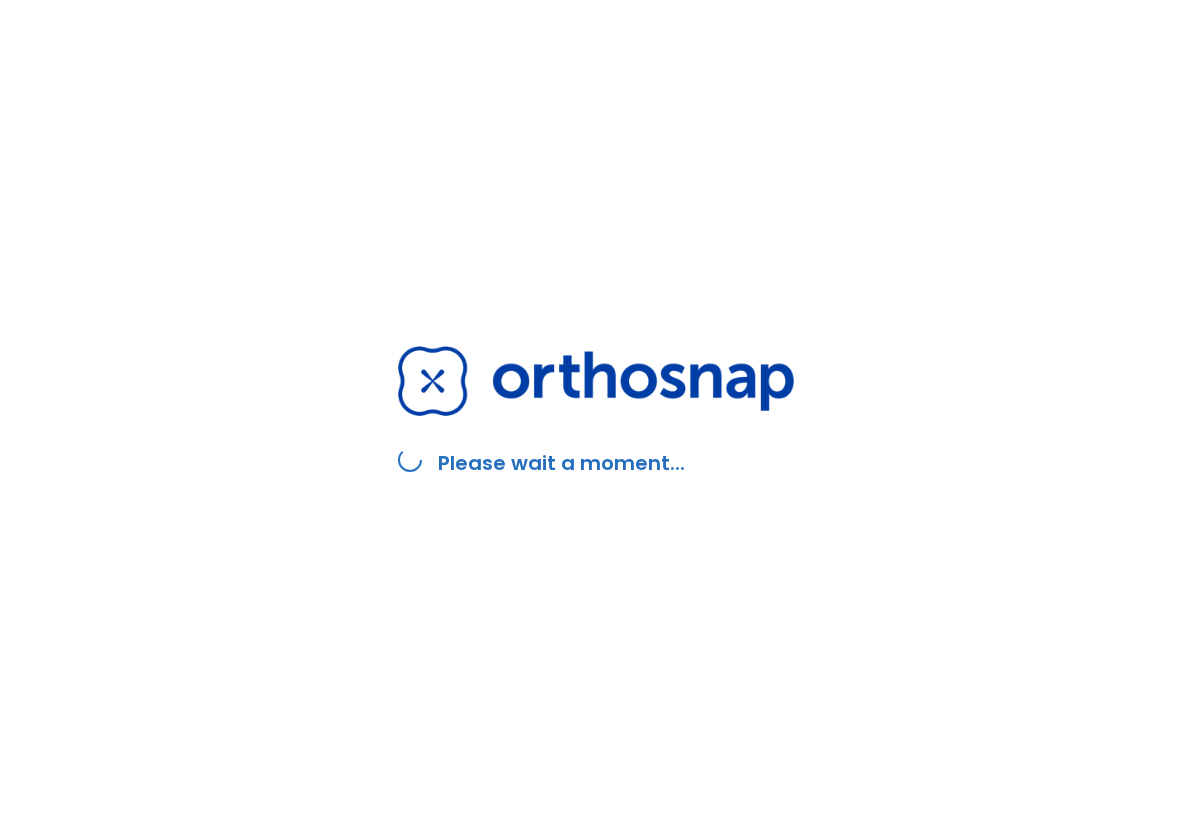 scroll, scrollTop: 0, scrollLeft: 0, axis: both 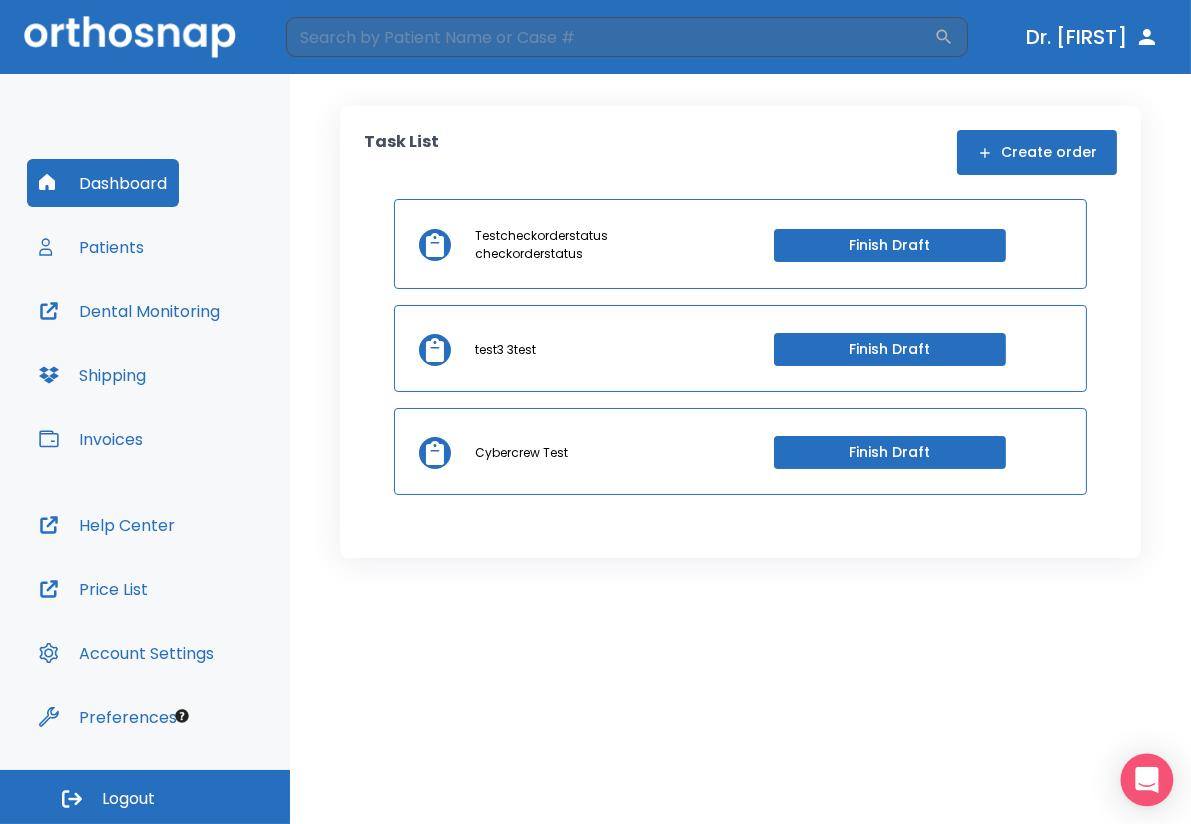 click 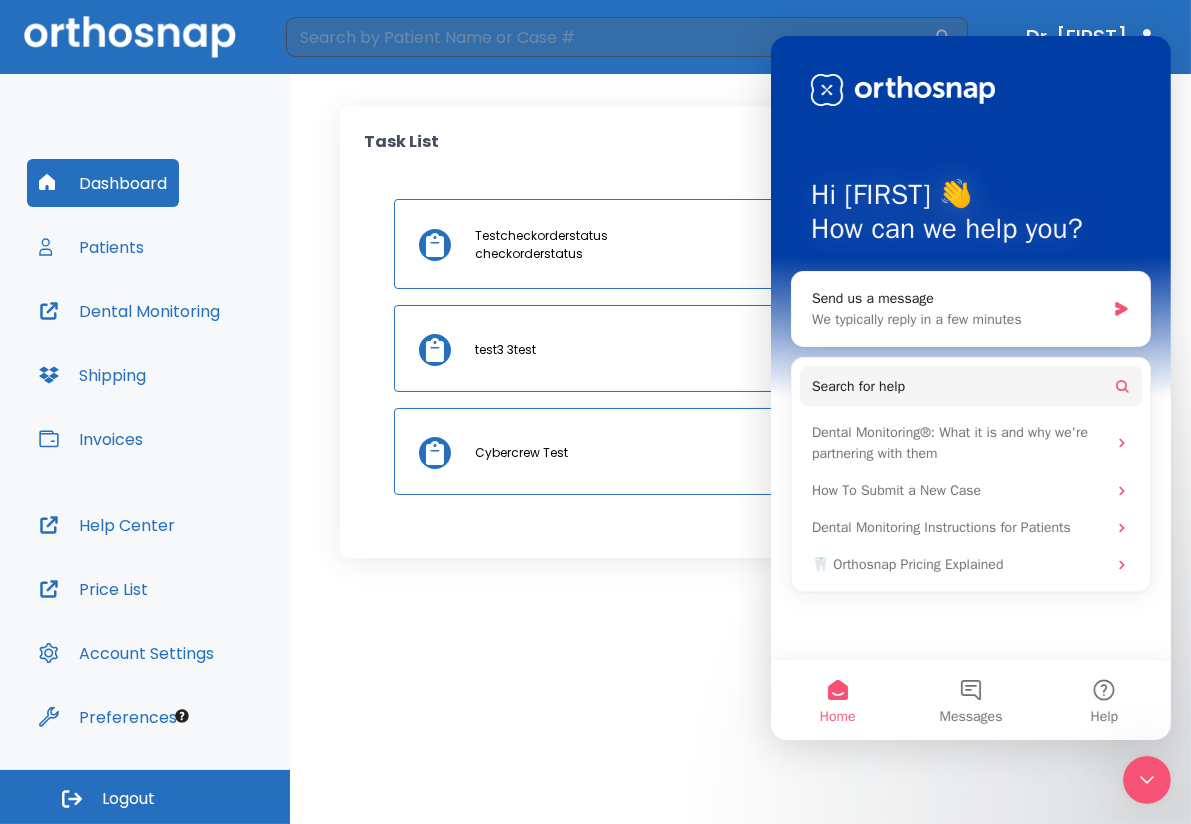 scroll, scrollTop: 0, scrollLeft: 0, axis: both 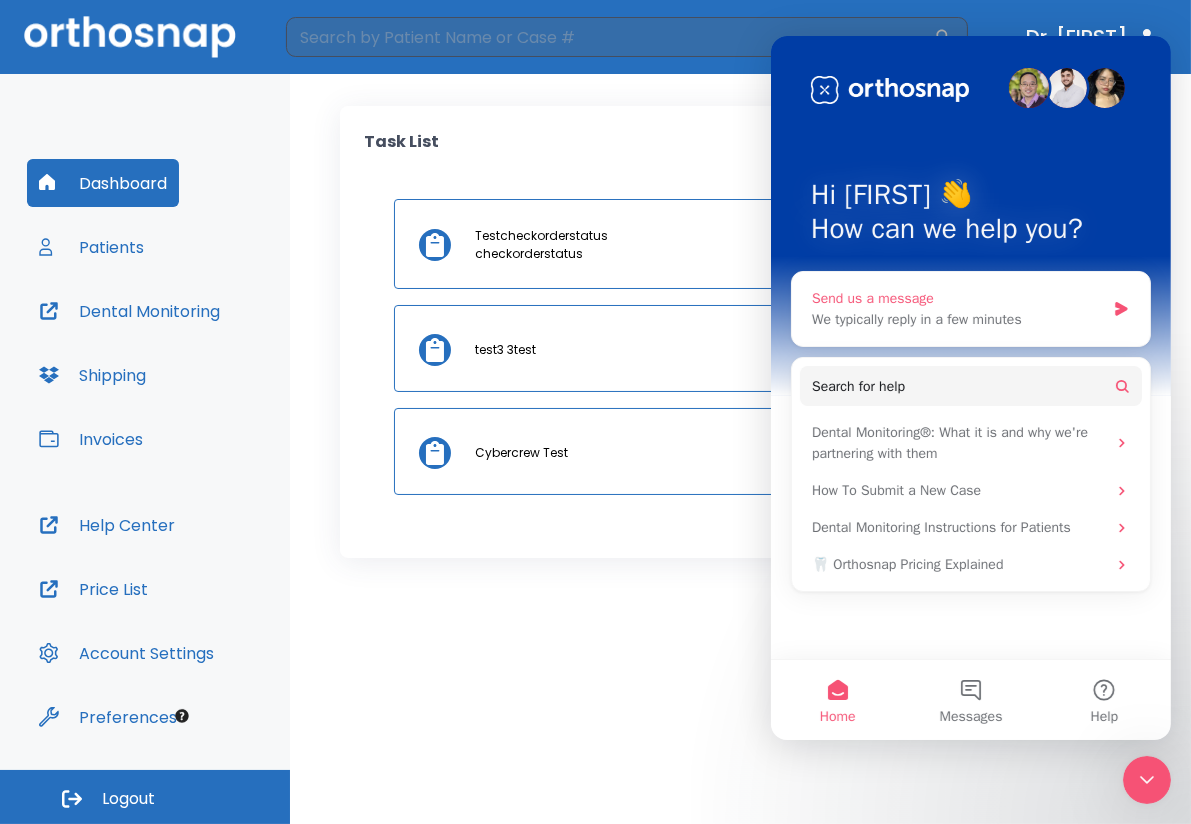 click on "Send us a message" at bounding box center [957, 298] 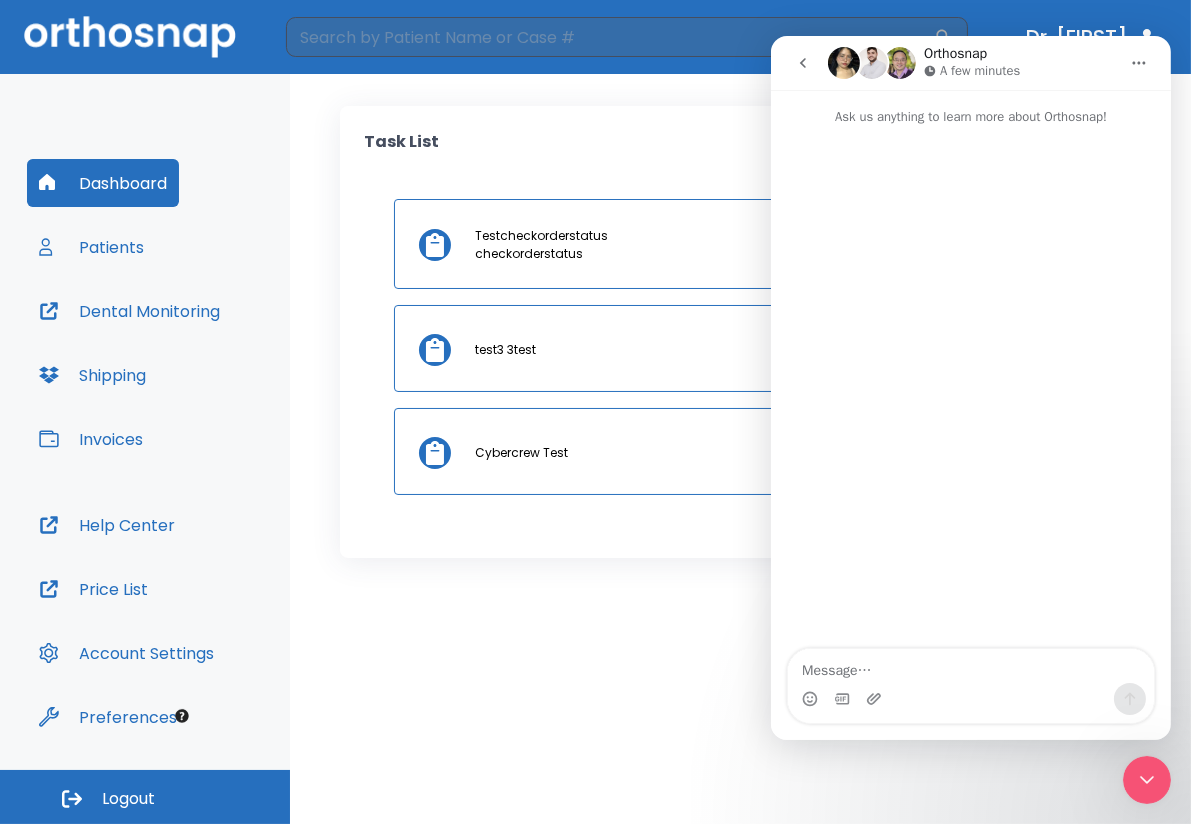 click at bounding box center [802, 63] 